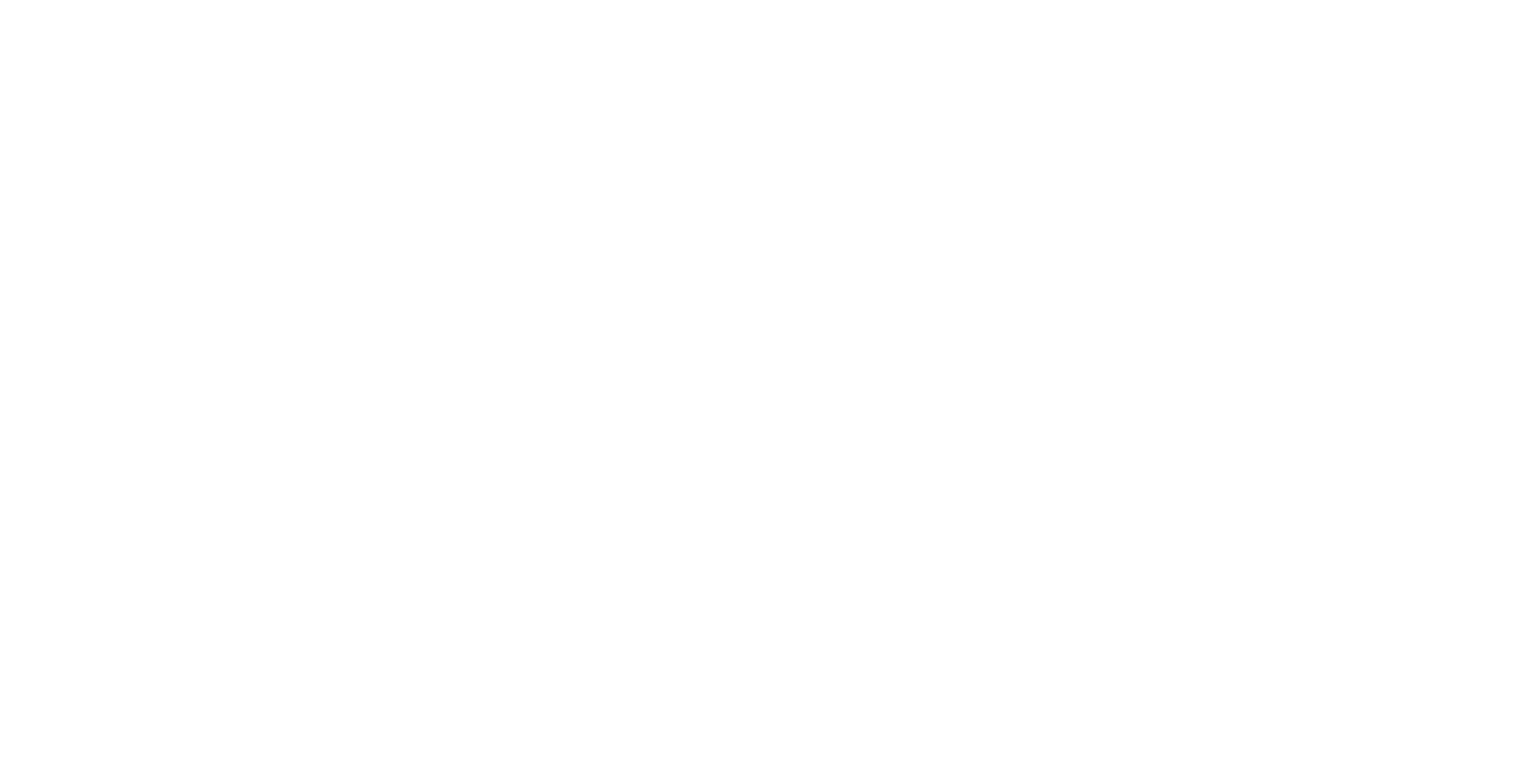 scroll, scrollTop: 0, scrollLeft: 0, axis: both 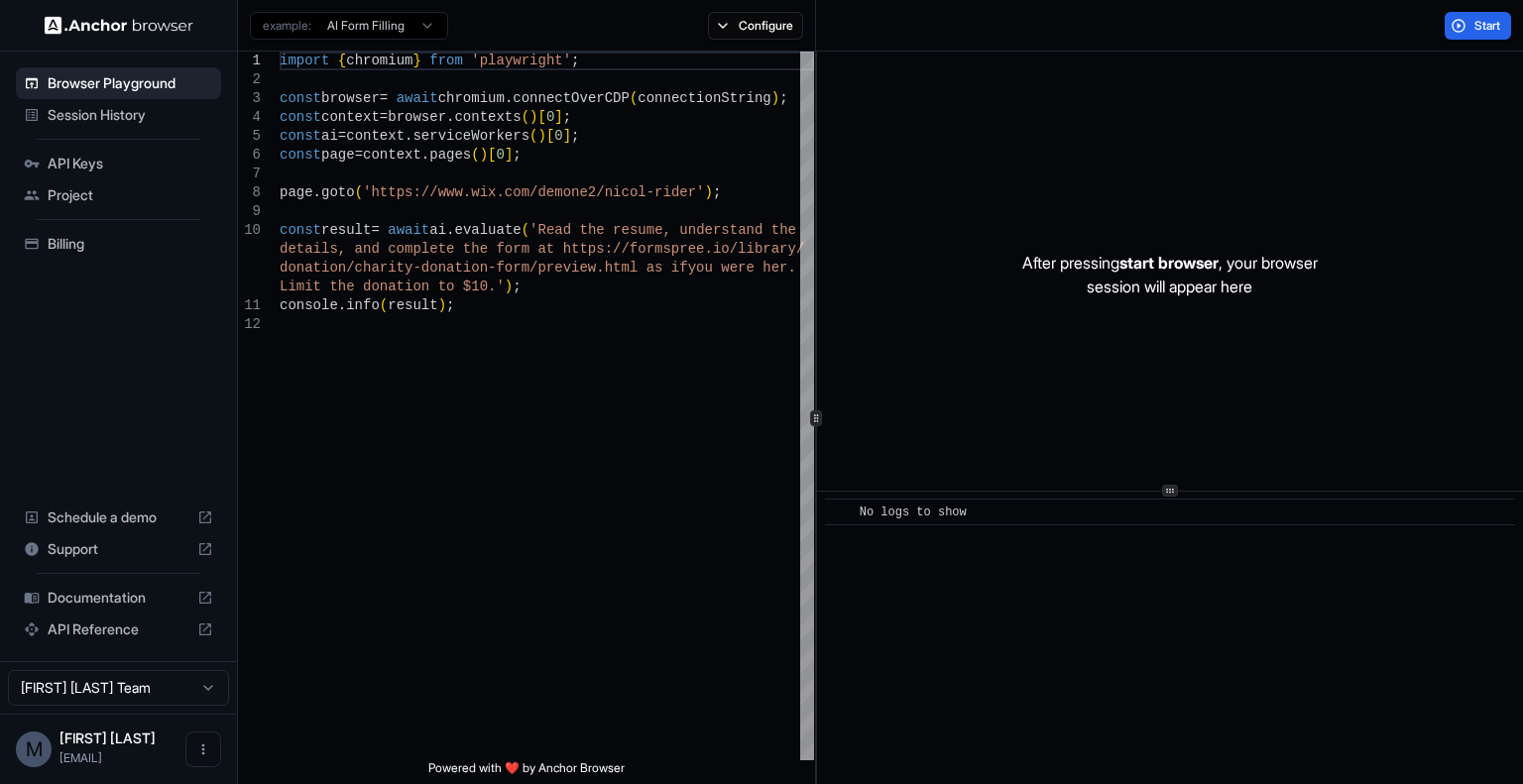click on "API Keys" at bounding box center (130, 164) 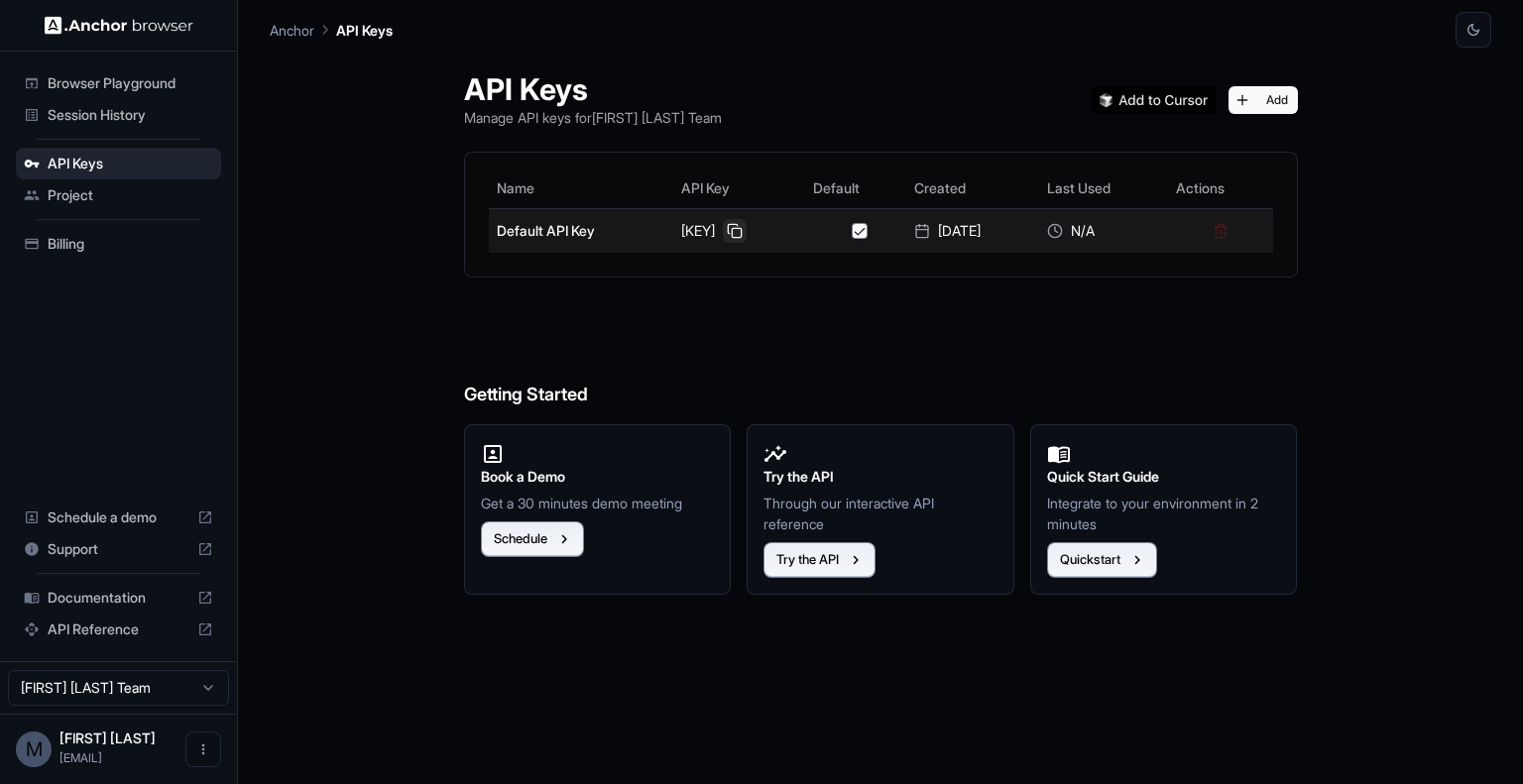 click at bounding box center [735, 231] 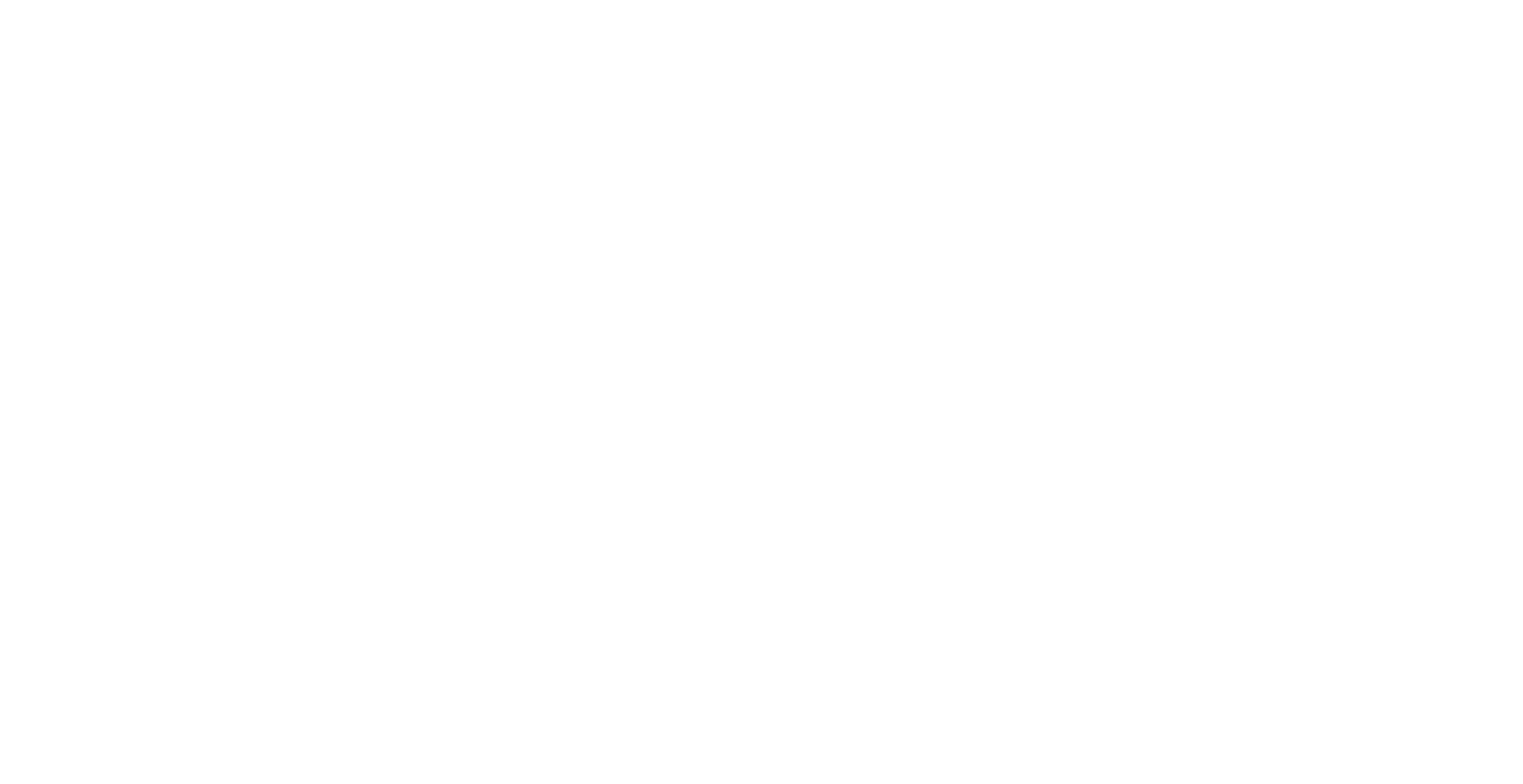 scroll, scrollTop: 0, scrollLeft: 0, axis: both 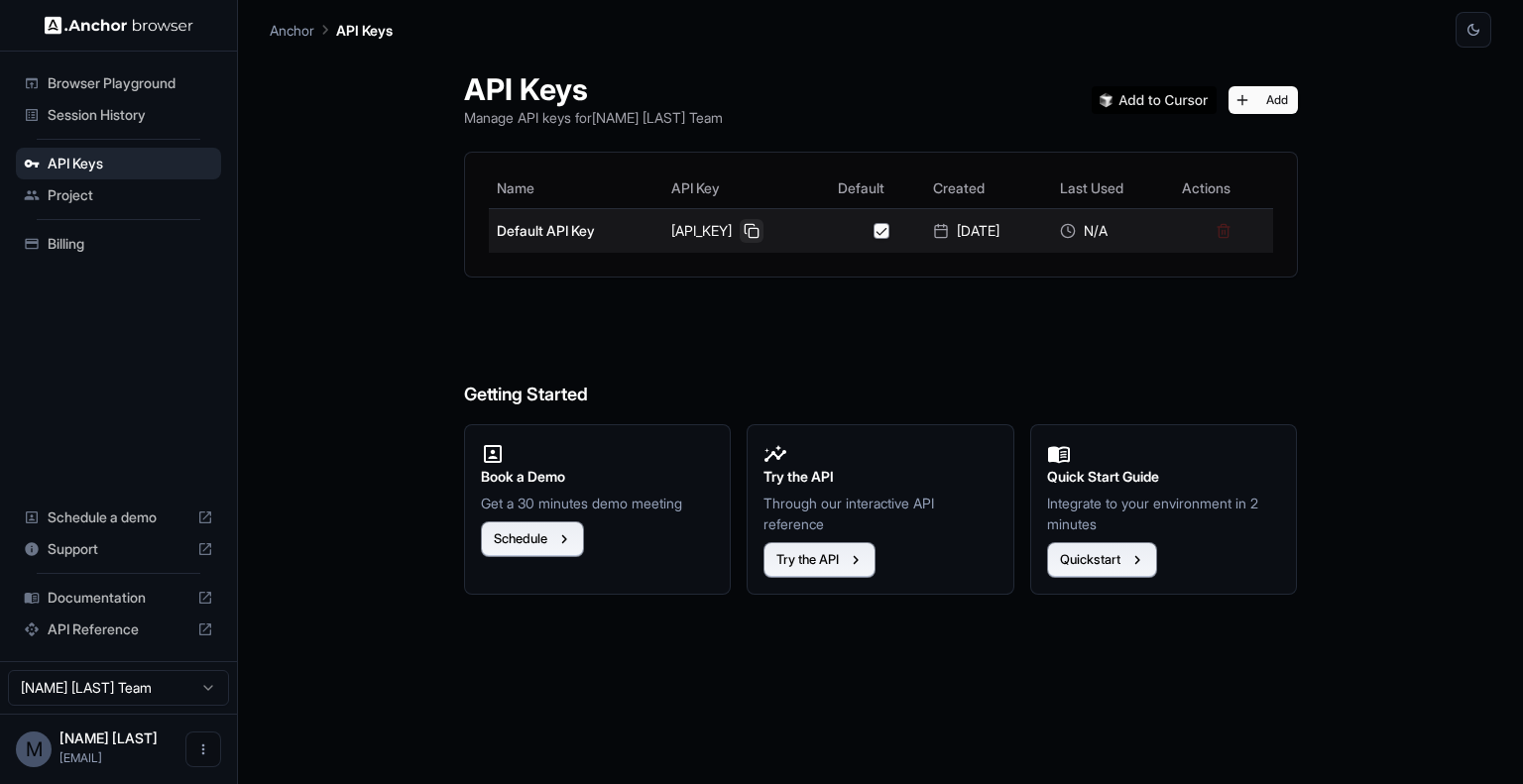 click at bounding box center (752, 231) 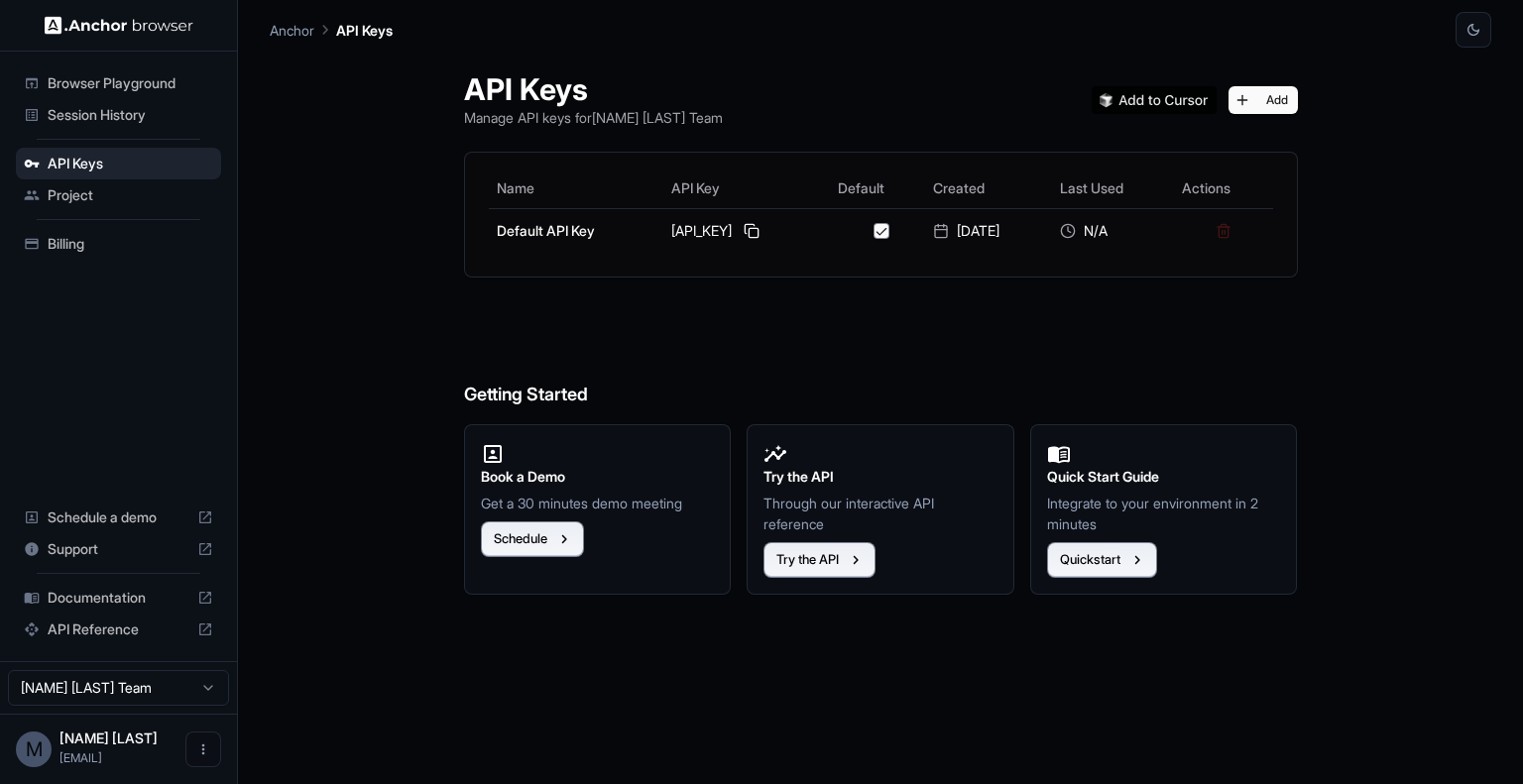 click at bounding box center (119, 25) 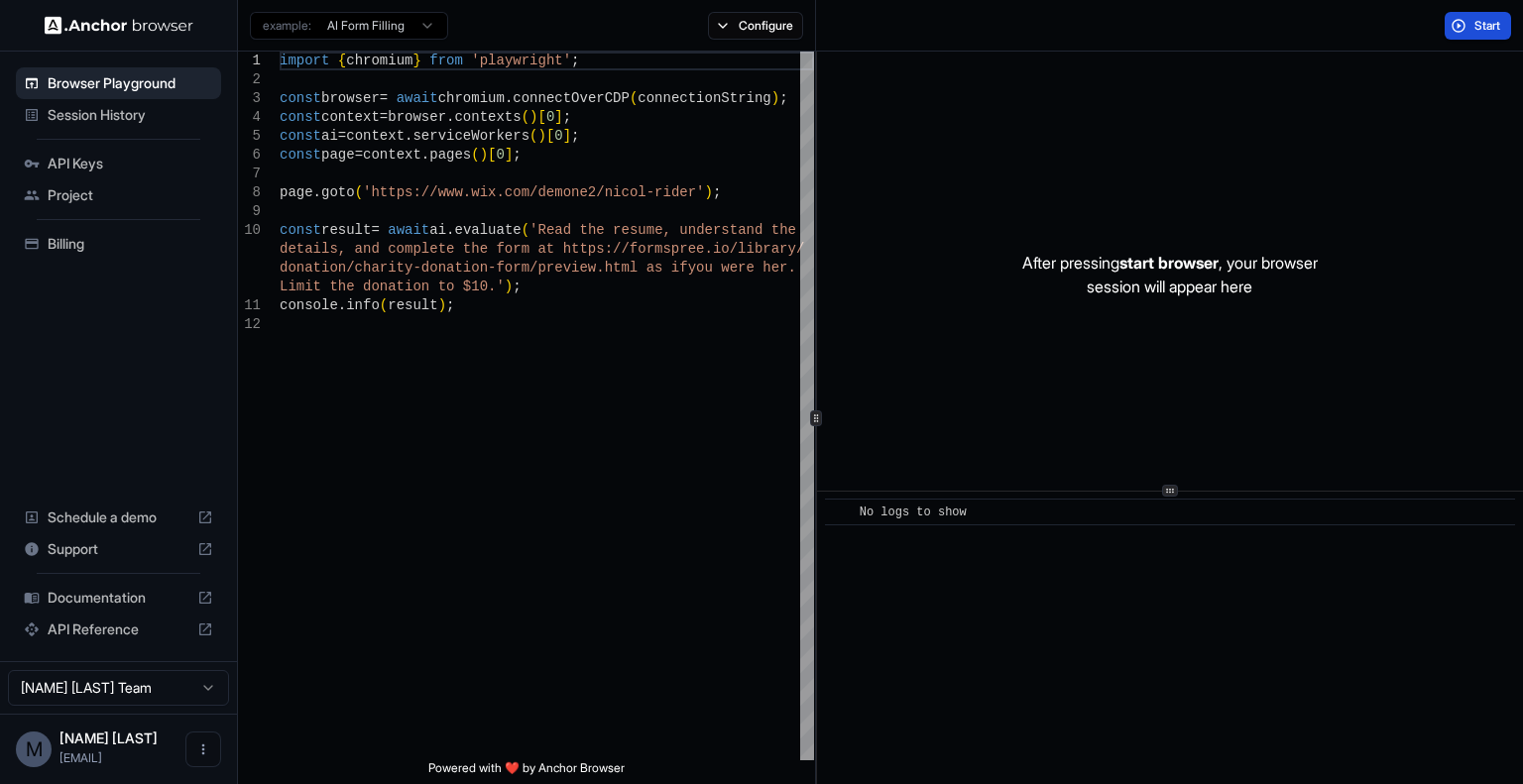 click on "Start" at bounding box center (1488, 26) 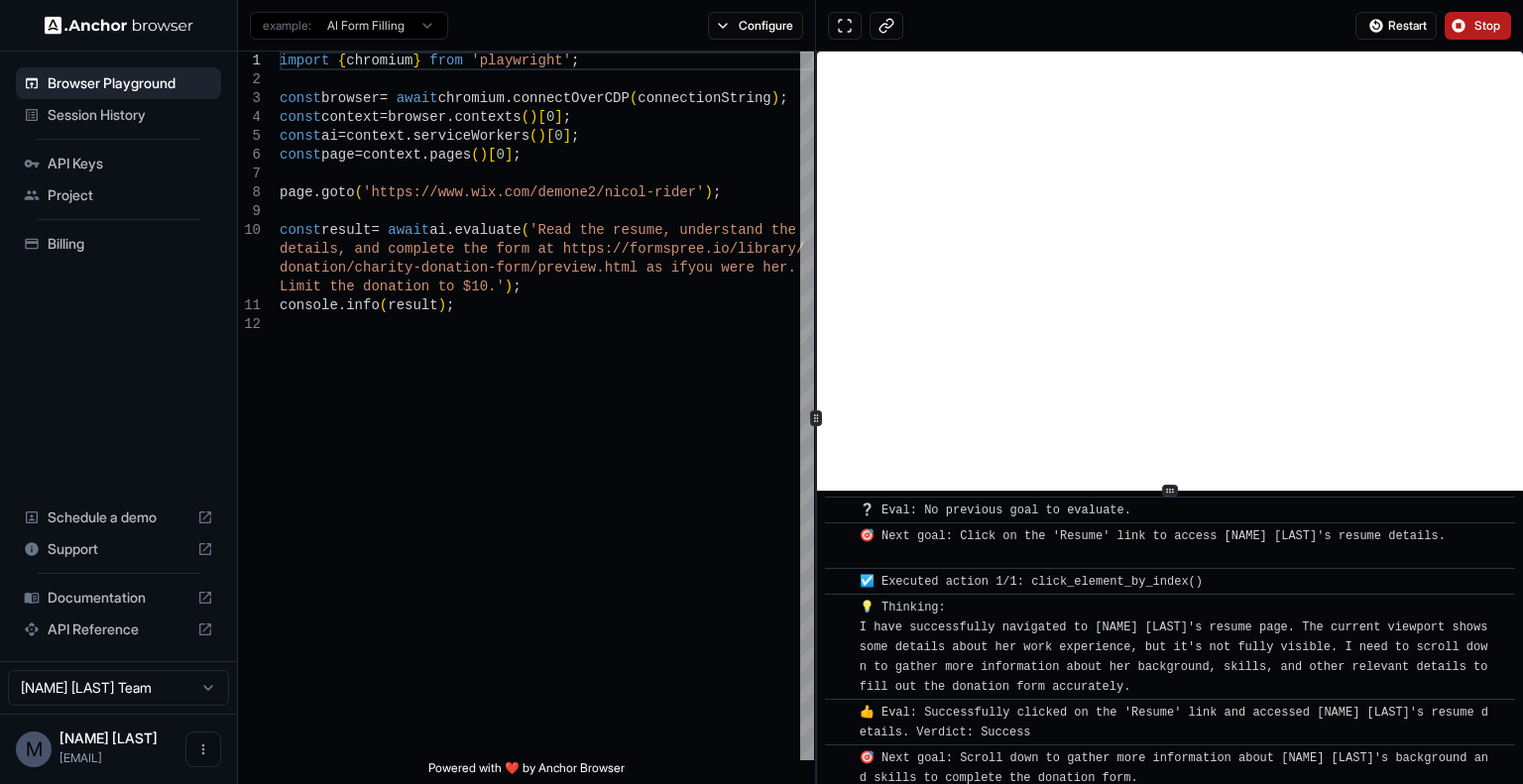 scroll, scrollTop: 297, scrollLeft: 0, axis: vertical 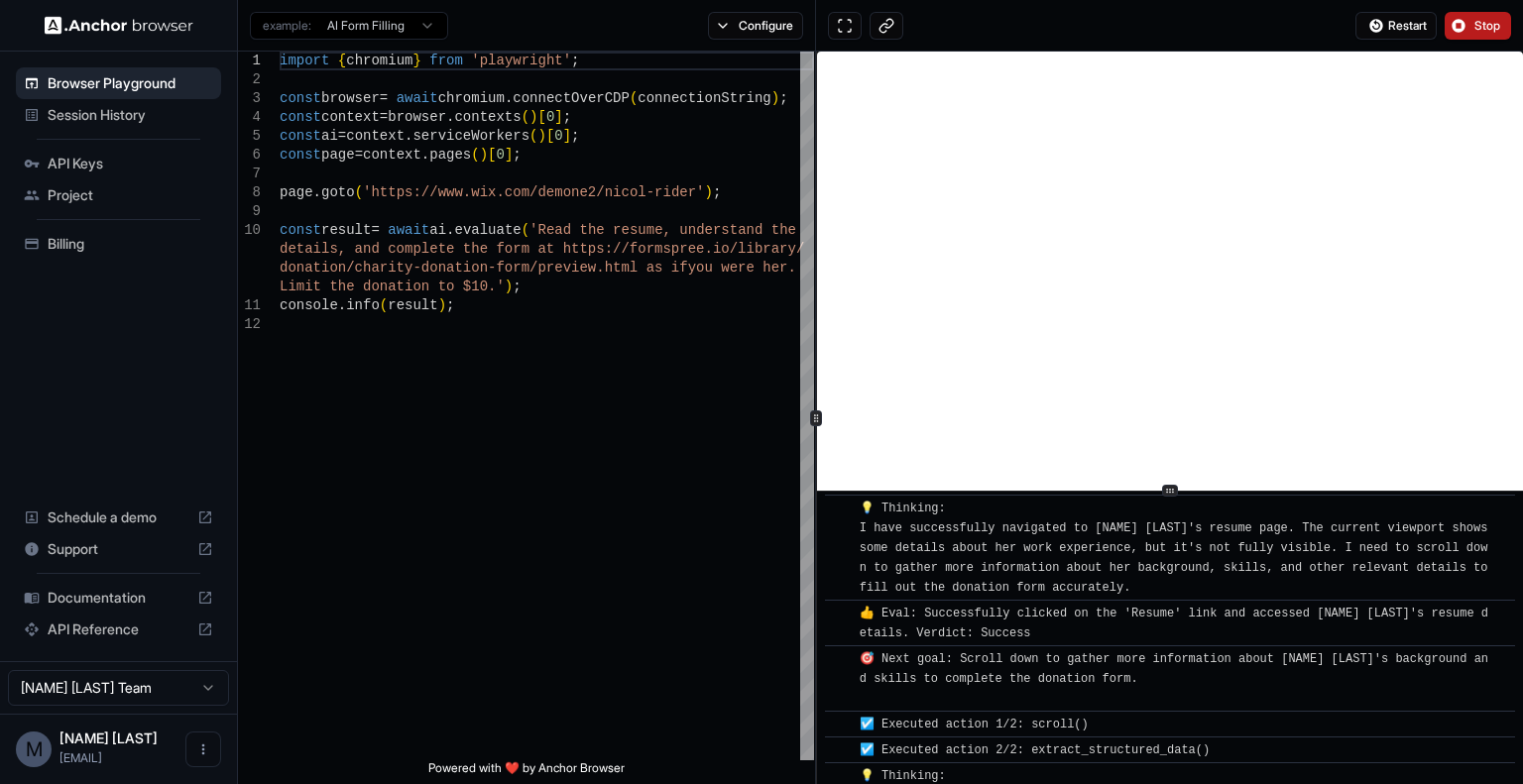 click on "Stop" at bounding box center (1488, 26) 